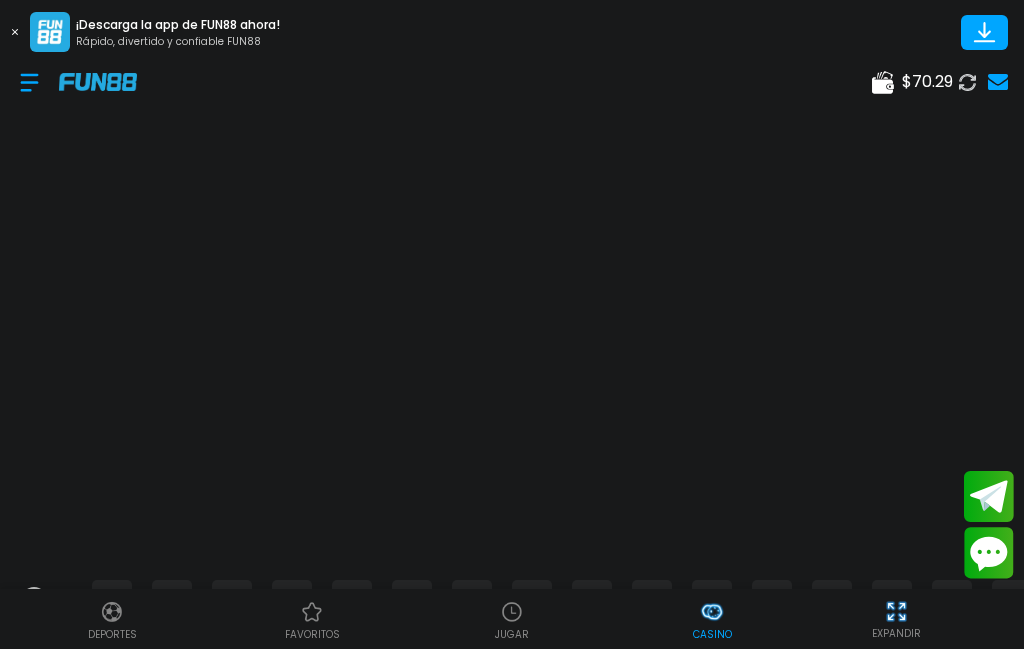 scroll, scrollTop: 0, scrollLeft: 0, axis: both 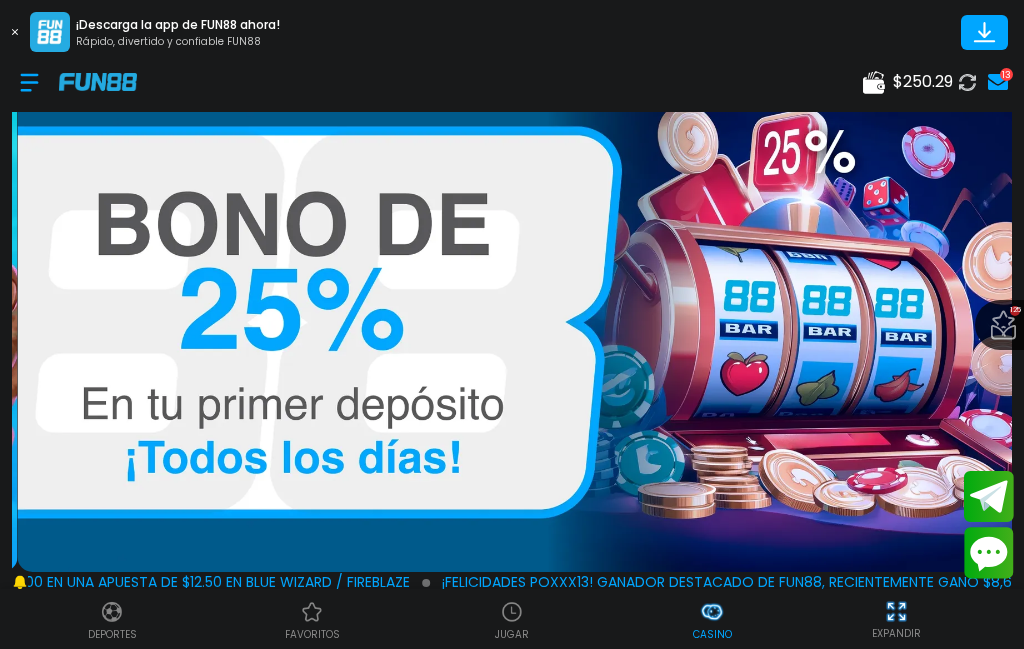 click on "JUGAR" at bounding box center (512, 619) 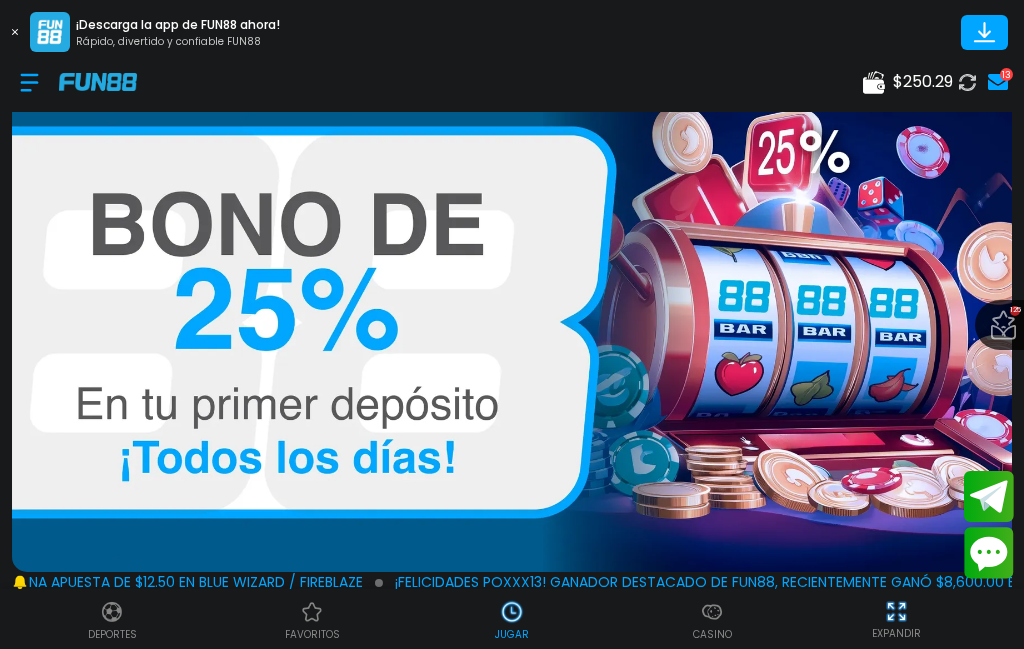 scroll, scrollTop: 0, scrollLeft: 0, axis: both 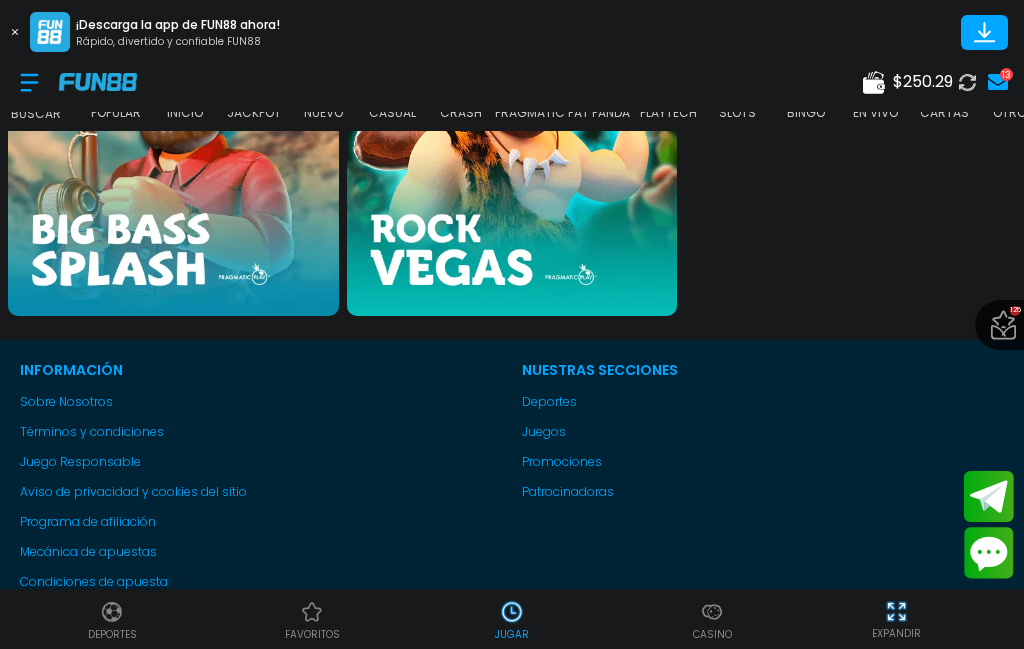 click at bounding box center [512, 150] 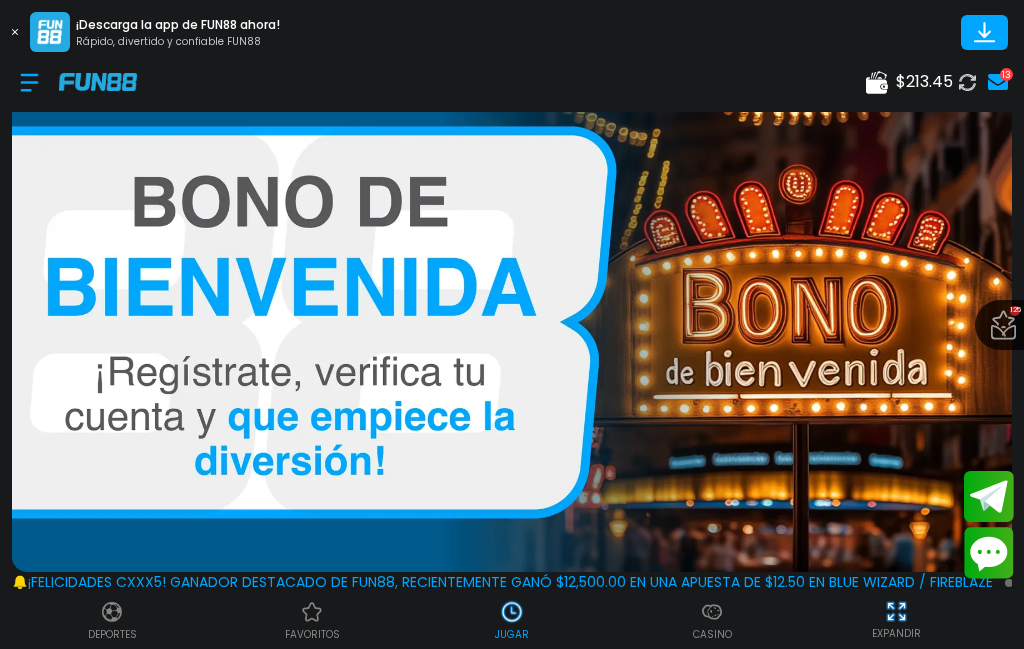click at bounding box center [512, 322] 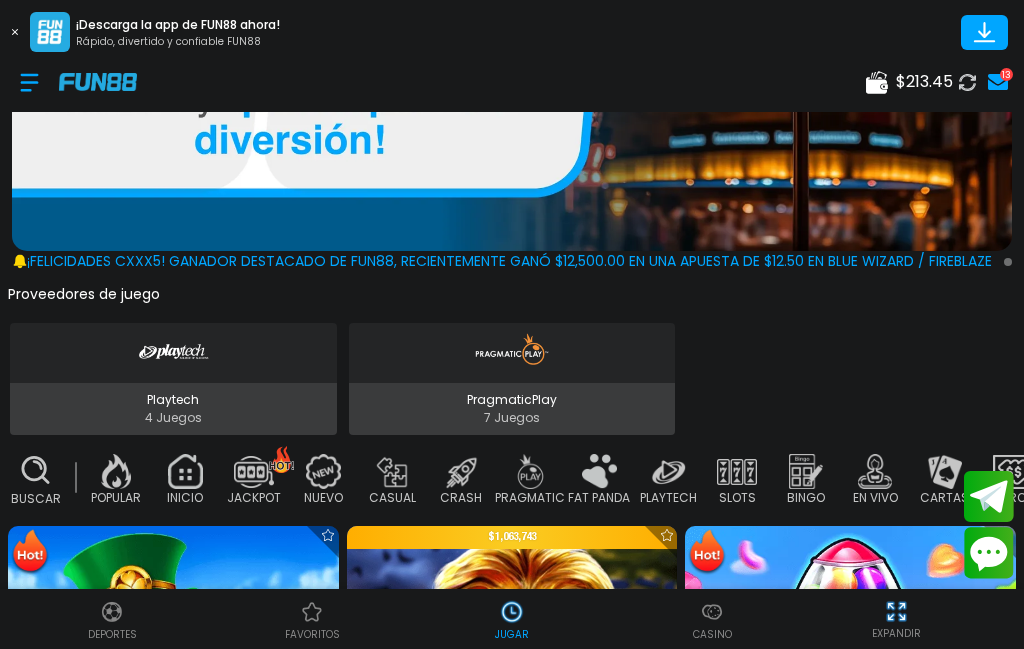 scroll, scrollTop: 665, scrollLeft: 0, axis: vertical 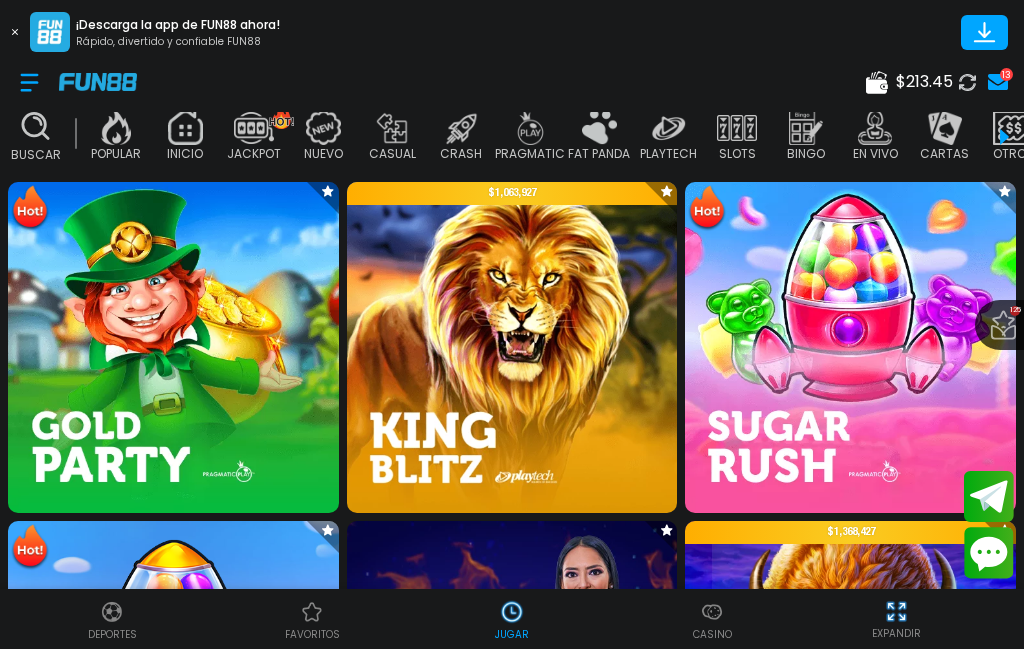 click at bounding box center [173, 347] 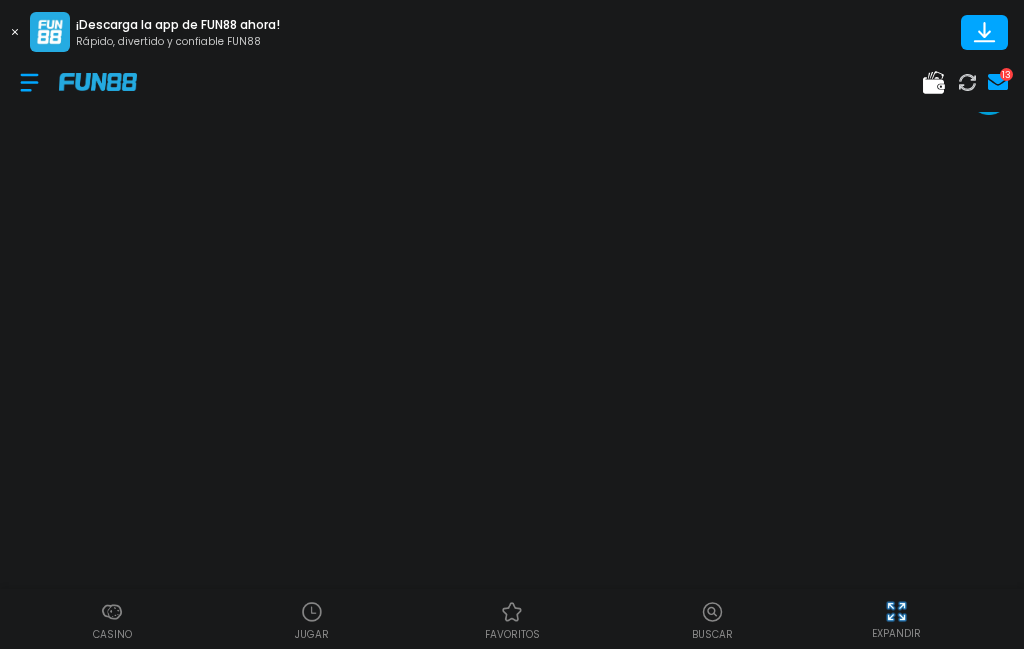 click at bounding box center (50, 32) 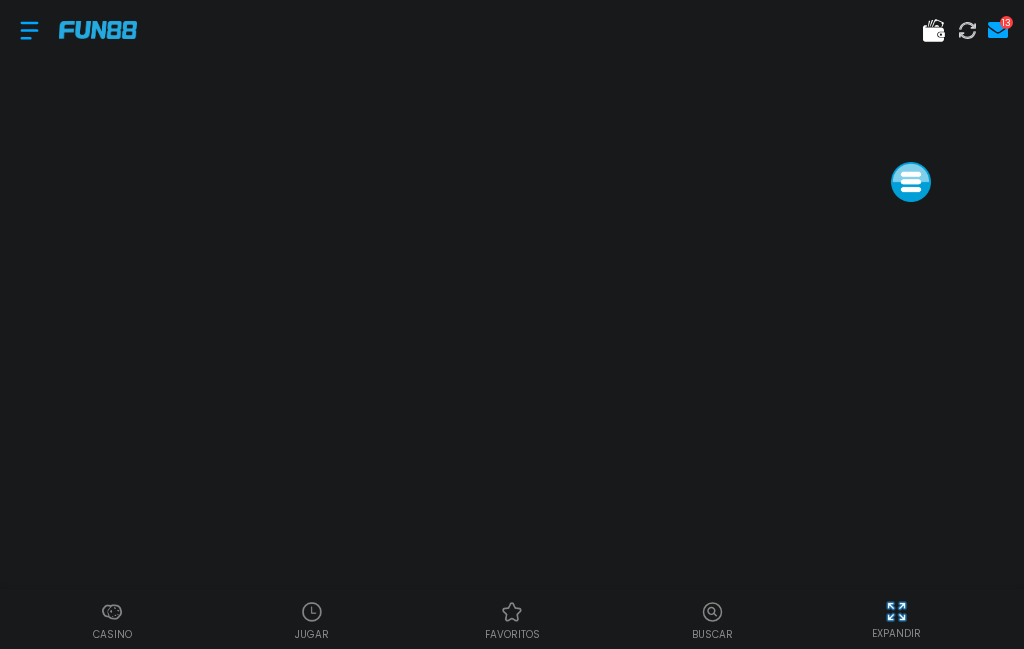 click on "EXPANDIR" at bounding box center (896, 618) 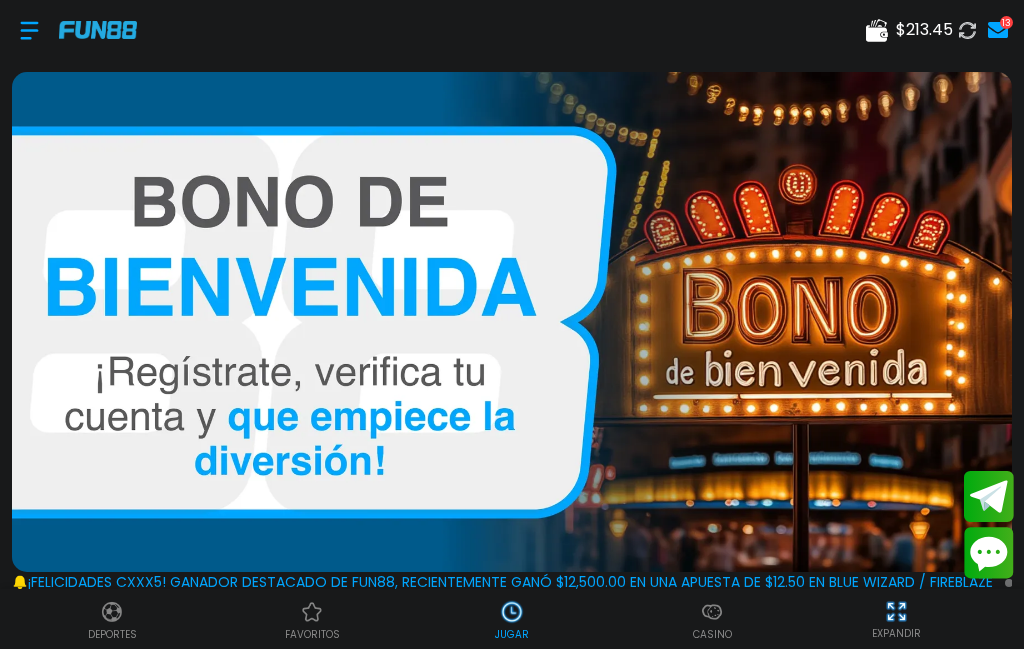 click at bounding box center [29, 30] 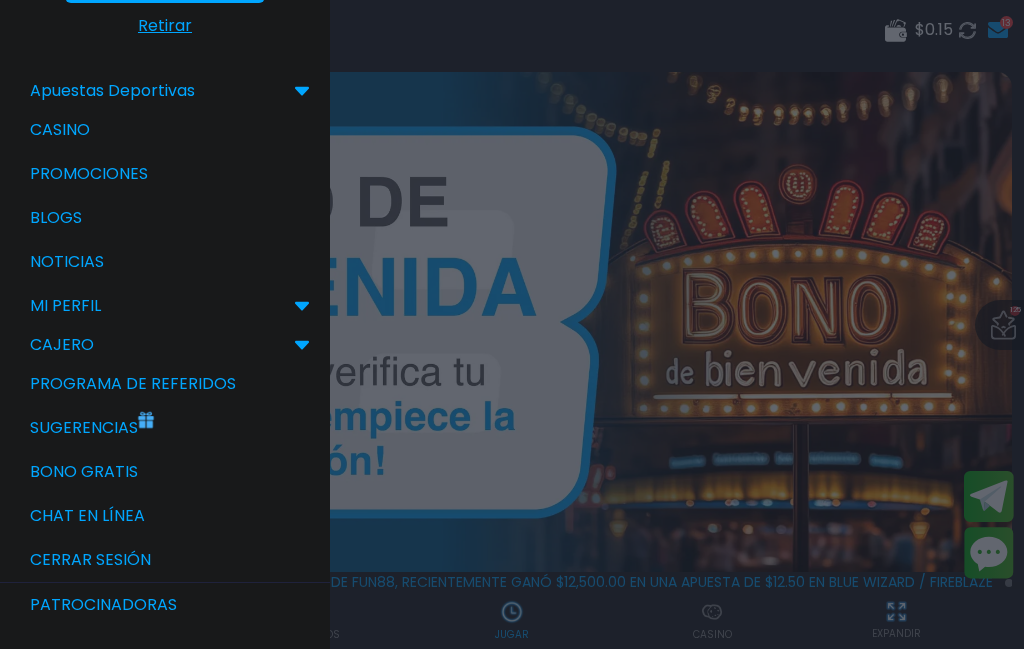 scroll, scrollTop: 99, scrollLeft: 0, axis: vertical 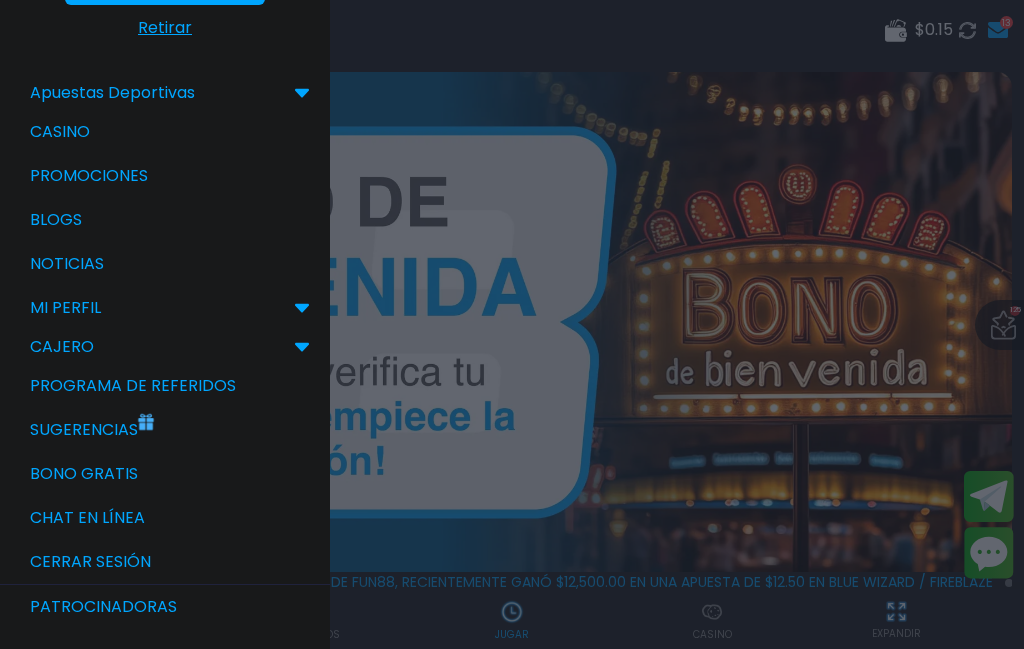 click on "Bono Gratis" at bounding box center (165, 474) 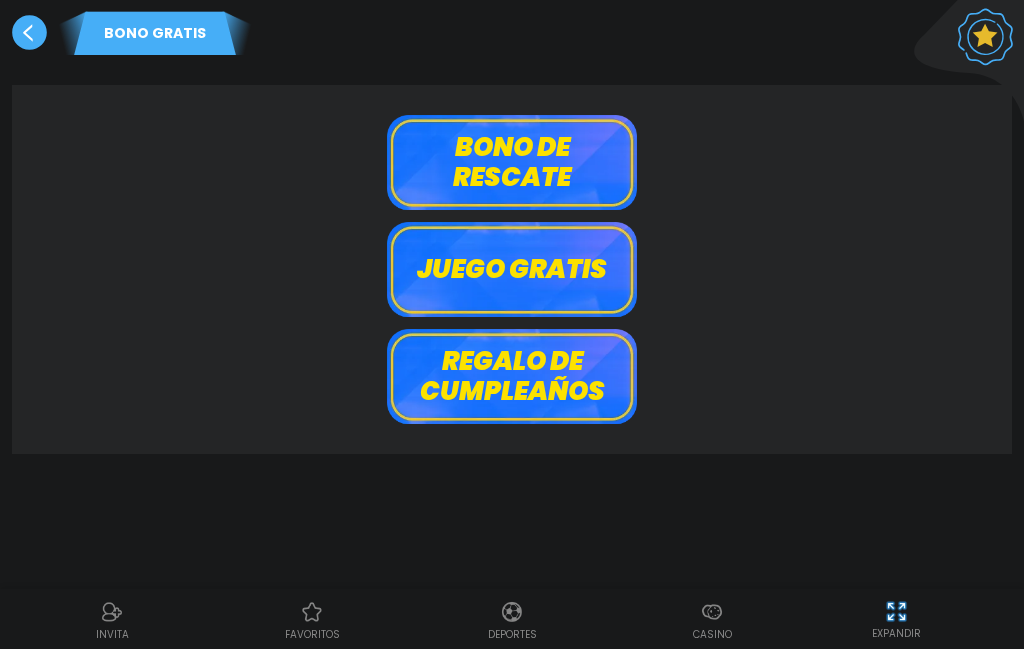click on "Bono de rescate" at bounding box center (512, 162) 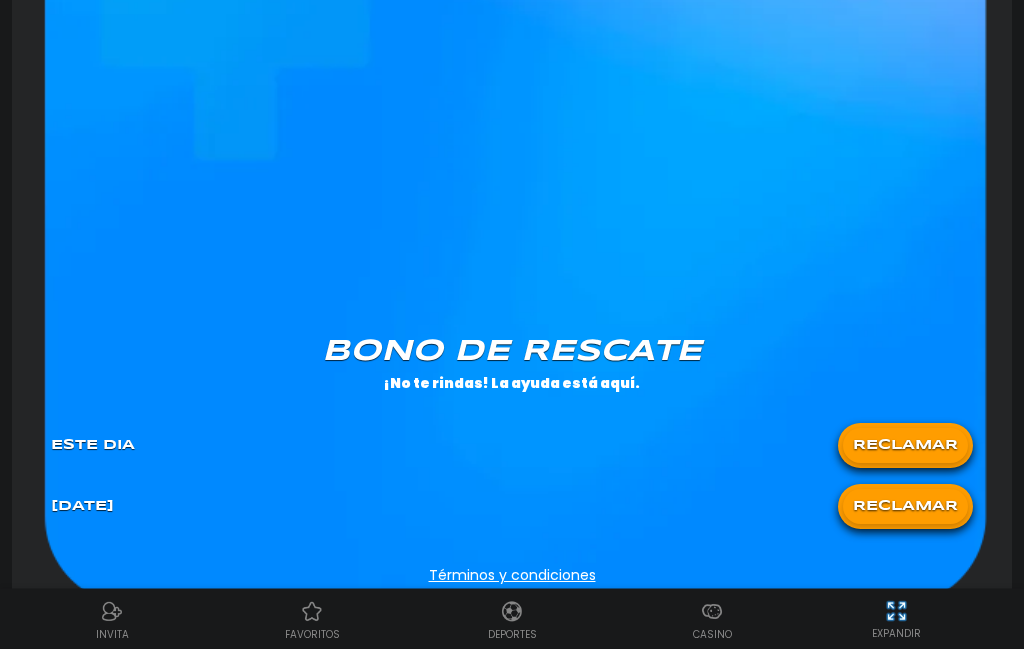 click on "RECLAMAR" at bounding box center (905, 507) 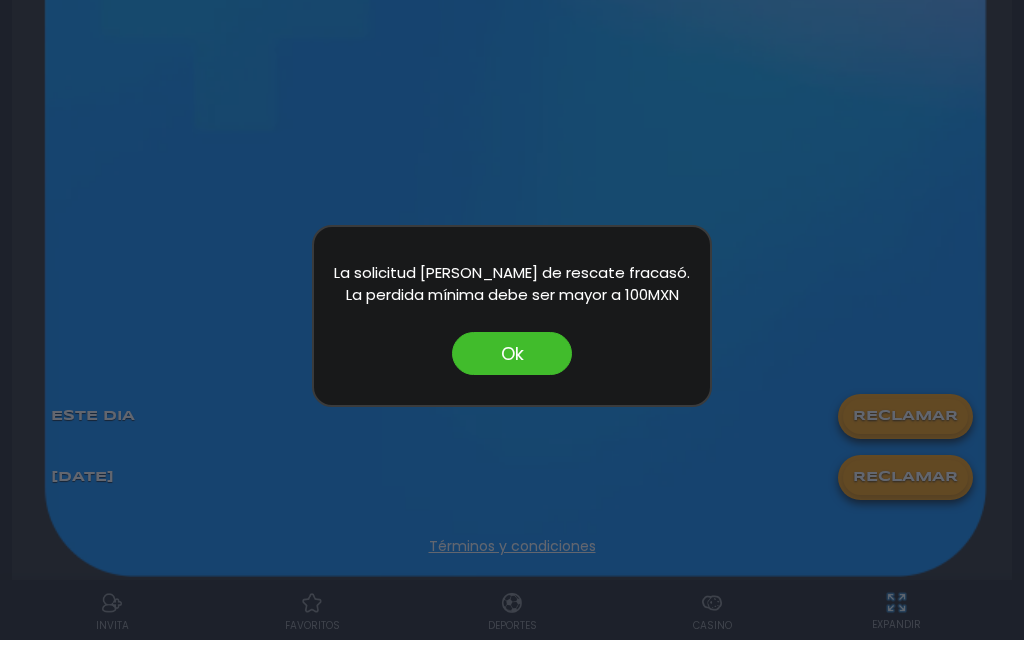 scroll, scrollTop: 1462, scrollLeft: 0, axis: vertical 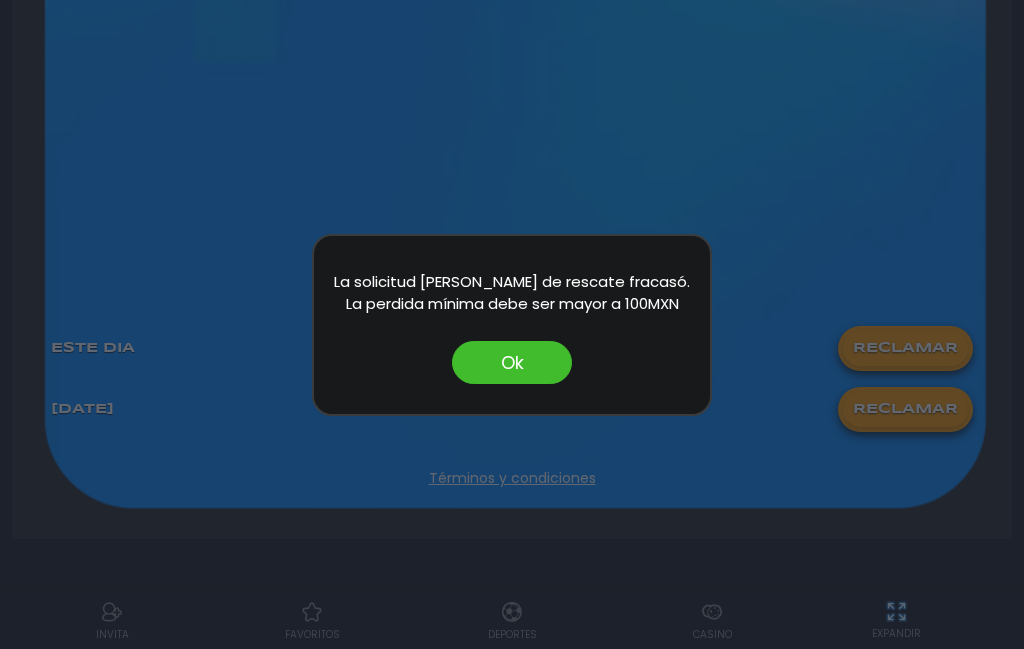 click at bounding box center [512, 324] 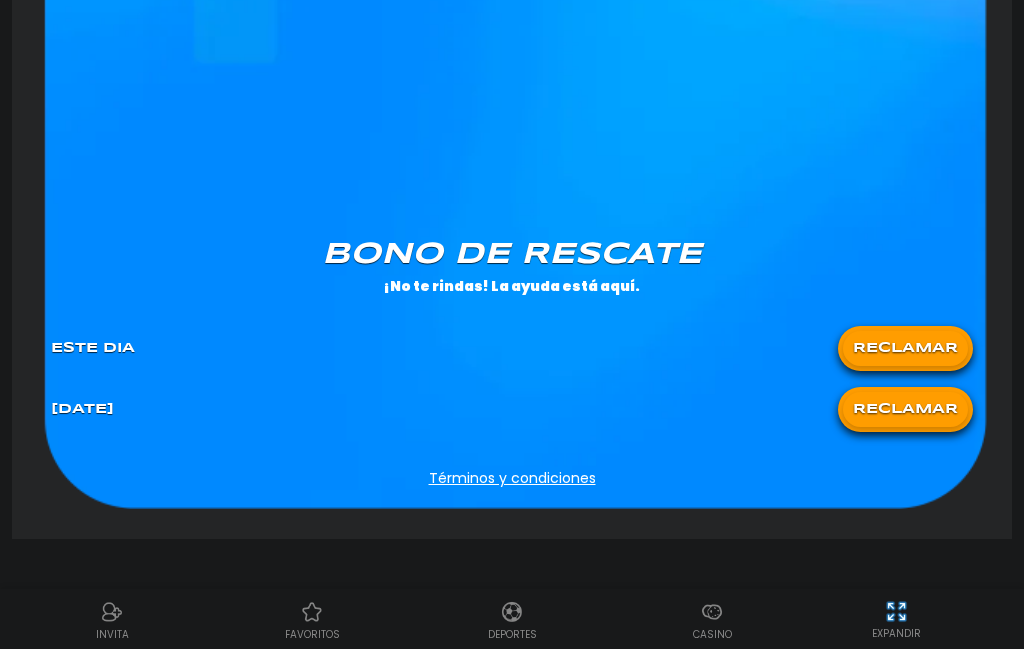 click on "RECLAMAR" at bounding box center (905, 348) 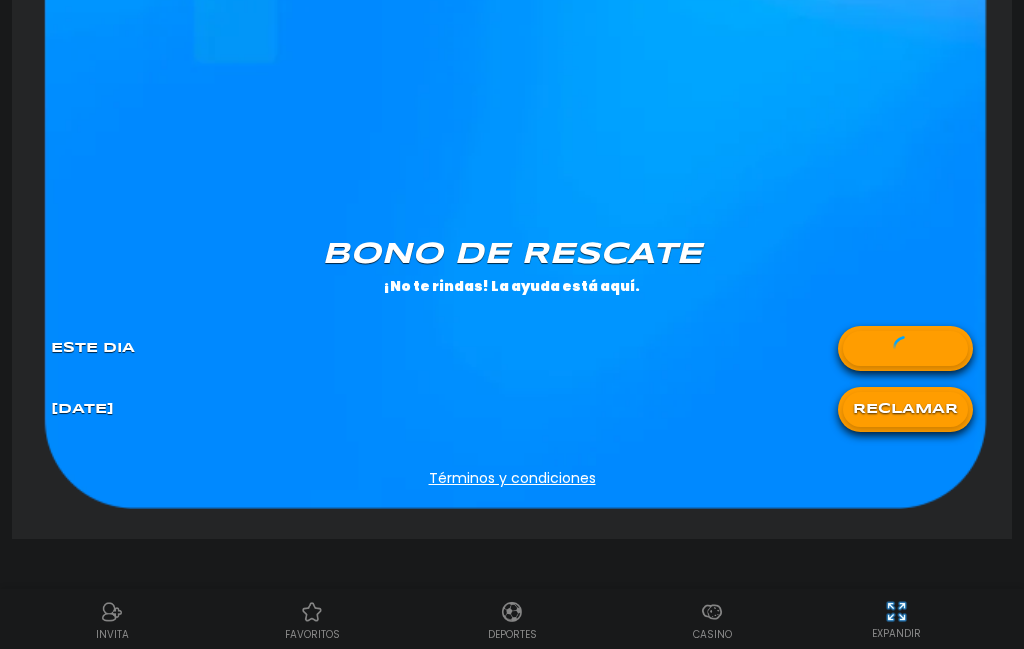 click on "[PERSON_NAME] de rescate ¡No te rindas! La ayuda está aquí. Este Dia [DATE] RECLAMAR" at bounding box center [512, 336] 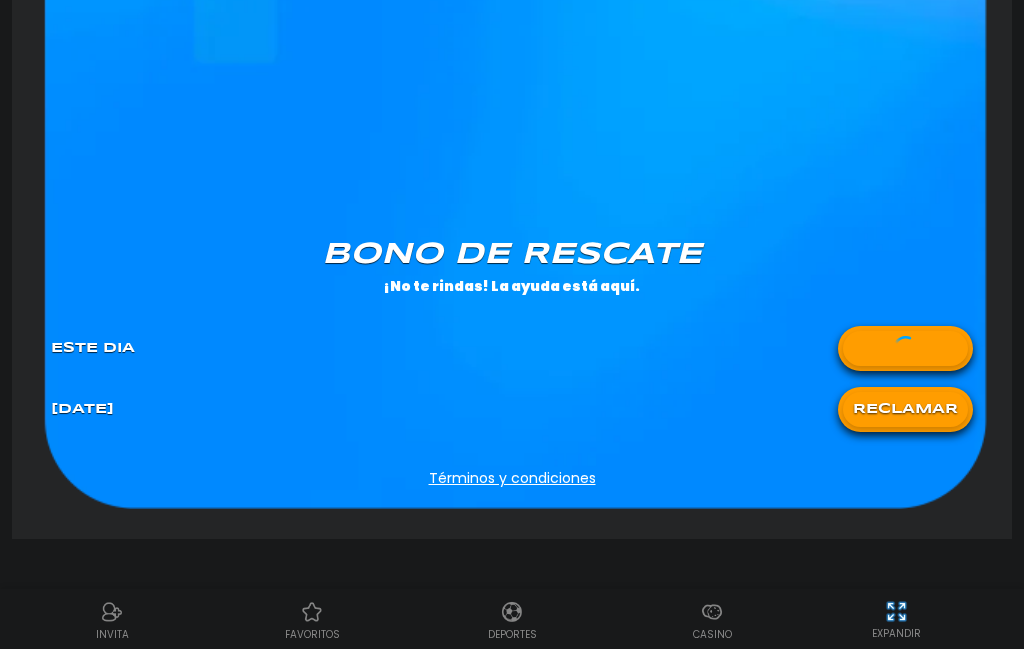 click at bounding box center (905, 348) 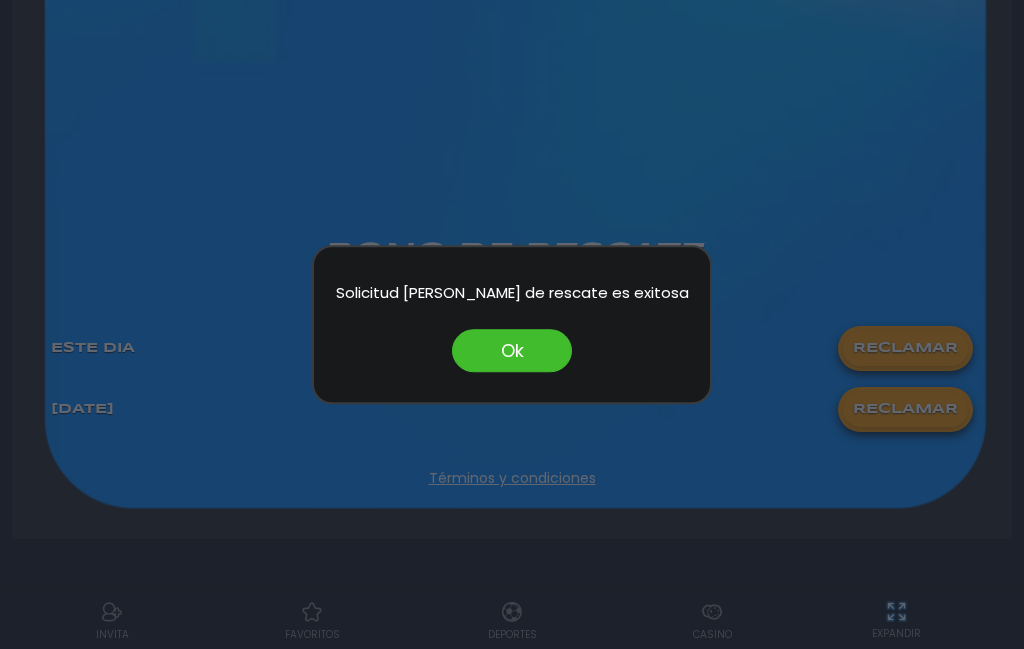 click on "Ok" at bounding box center [512, 350] 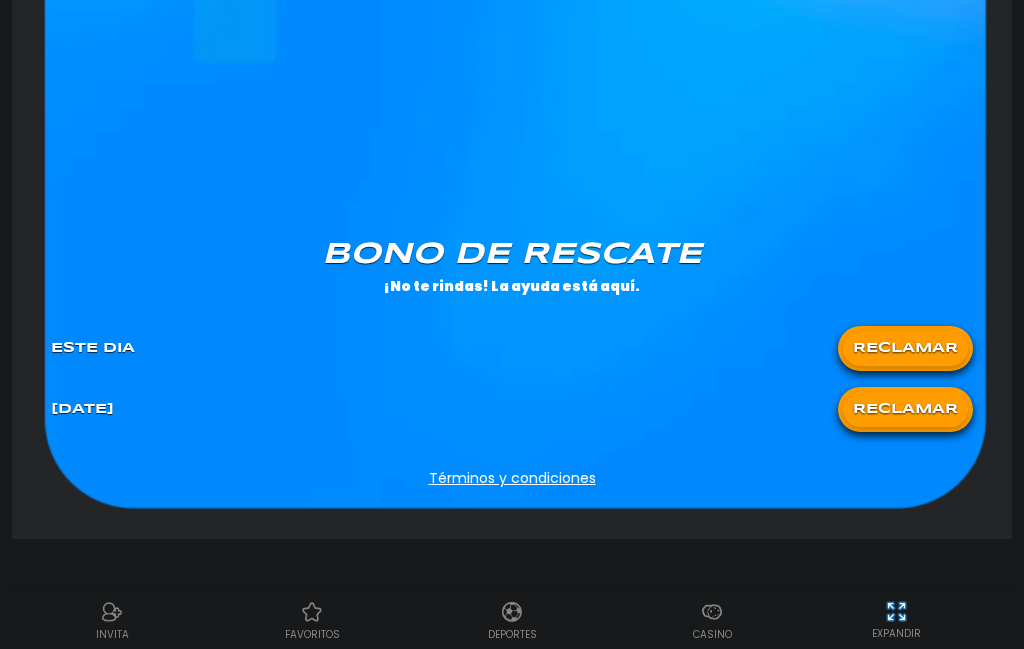 click on "Deportes" at bounding box center [512, 619] 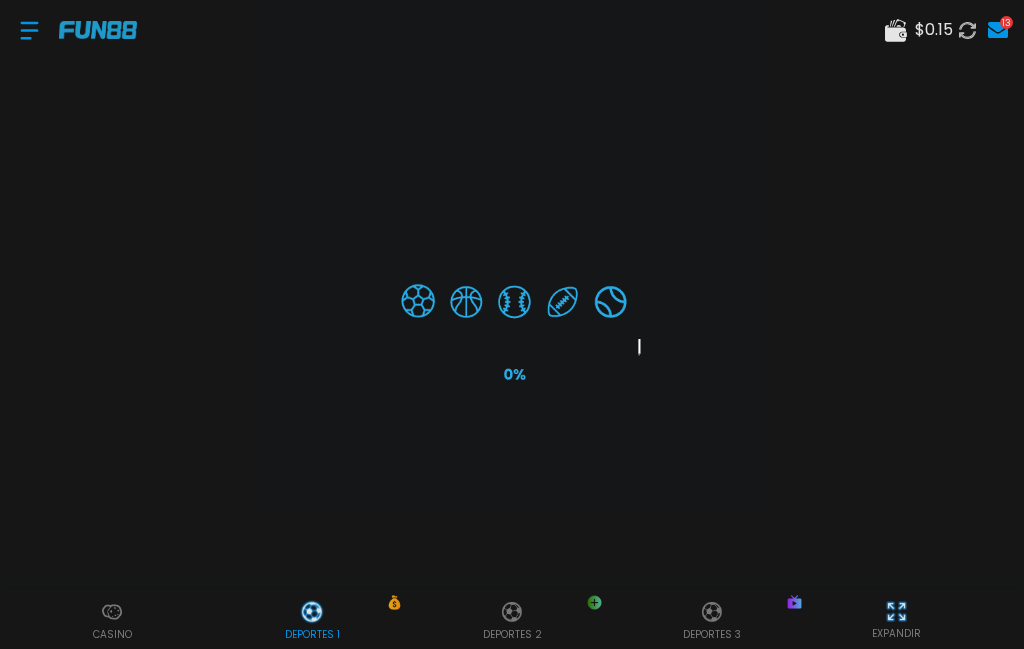 scroll, scrollTop: 12, scrollLeft: 0, axis: vertical 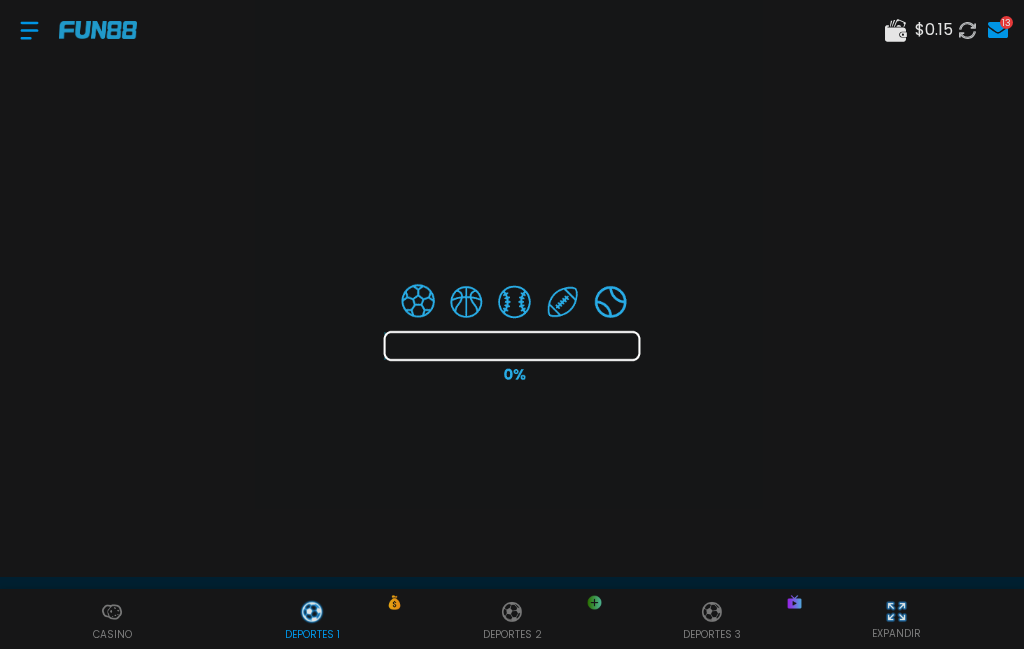 click on "$ 0.15 13 Información Sobre Nosotros Términos y condiciones Juego Responsable Aviso de privacidad y cookies del sitio Programa de afiliación Mecánica de apuestas Condiciones de apuesta Nuestras Secciones Deportes Juegos popular inicio jackpot nuevo casual crash pragmatic fat panda playtech slots bingo en vivo cartas otros Promociones Patrocinadoras Ayuda Preguntas frecuentes Depósito Retirar Política de reembolso Contacto Contacto [DOMAIN_NAME] OPERADA EN [GEOGRAPHIC_DATA] POR PRODUCCIONES MÓVILES S.A. DE C.V., TITULAR DEL PERMISO DGAJS/SCEVF/P-06/2005-TER EN UNIÓN DE UNOCAPALI LA PAZ OPERADORA S.A. DE C.V. DE CONFORMIDAD CON LOS OFICIOS DGJS/1580/2021 Y DGJS/DCRCA/1424/2022. JUEGOS PROHIBIDOS PARA MENORES DE EDAD, JUEGUE RESPONSABLEMENTE, NO OLVIDE QUE EL PRINCIPAL PROPÓSITO ES LA RECREACIÓN, DIVERSIÓN Y ESPARCIMIENTO. Casino Deportes 1 Deportes 2 Deportes 3 EXPANDIR Bienvenido ,  alonso123abc! Depósito Retirar Apuestas Deportivas Casino" at bounding box center (512, 773) 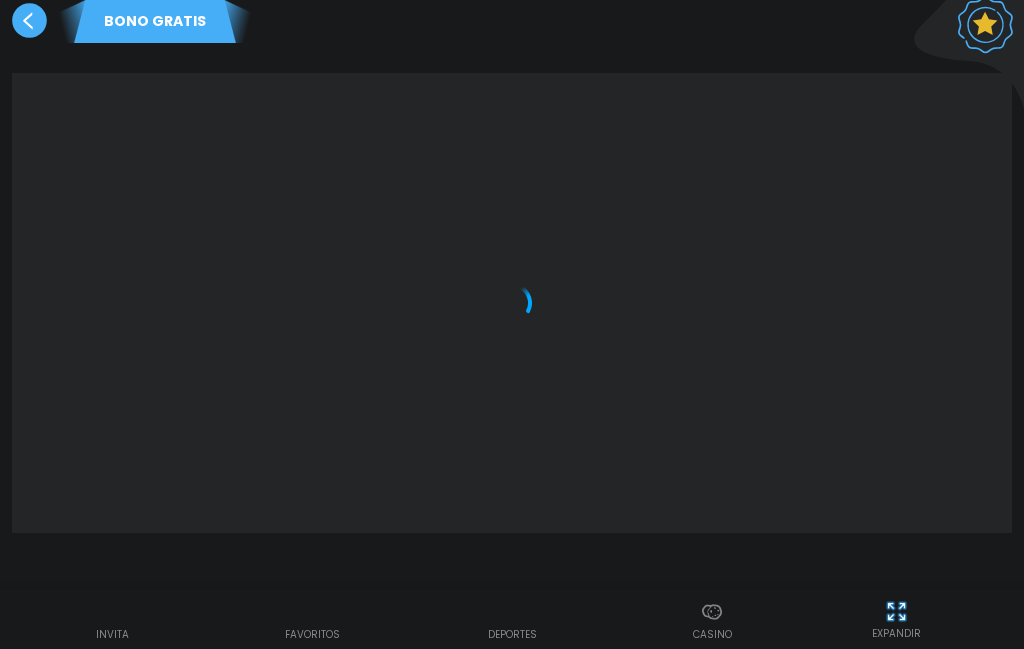 scroll, scrollTop: 137, scrollLeft: 0, axis: vertical 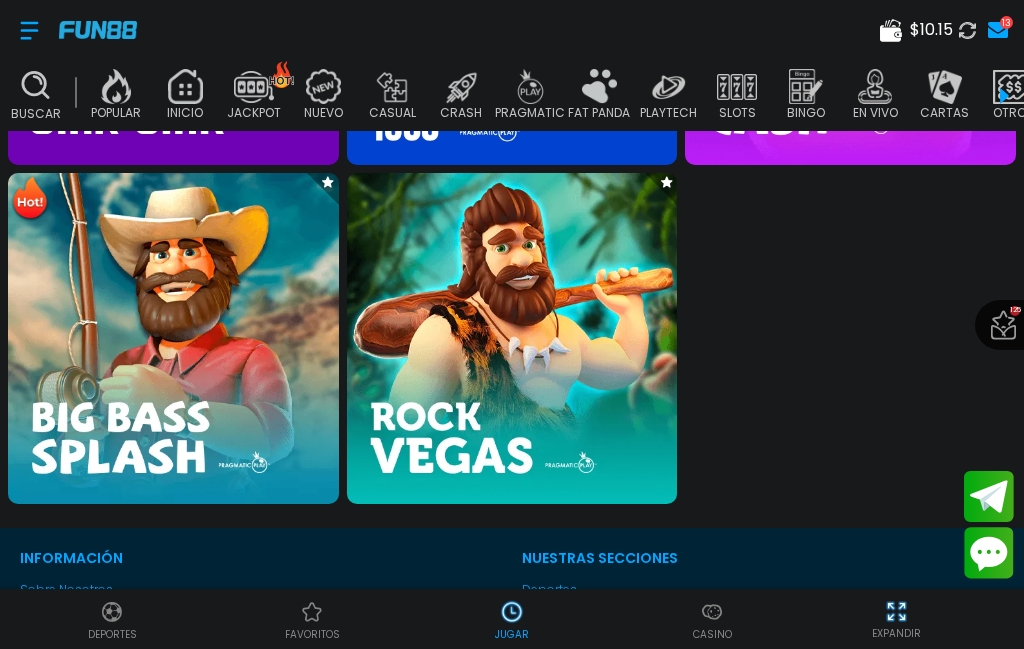 click at bounding box center [173, 338] 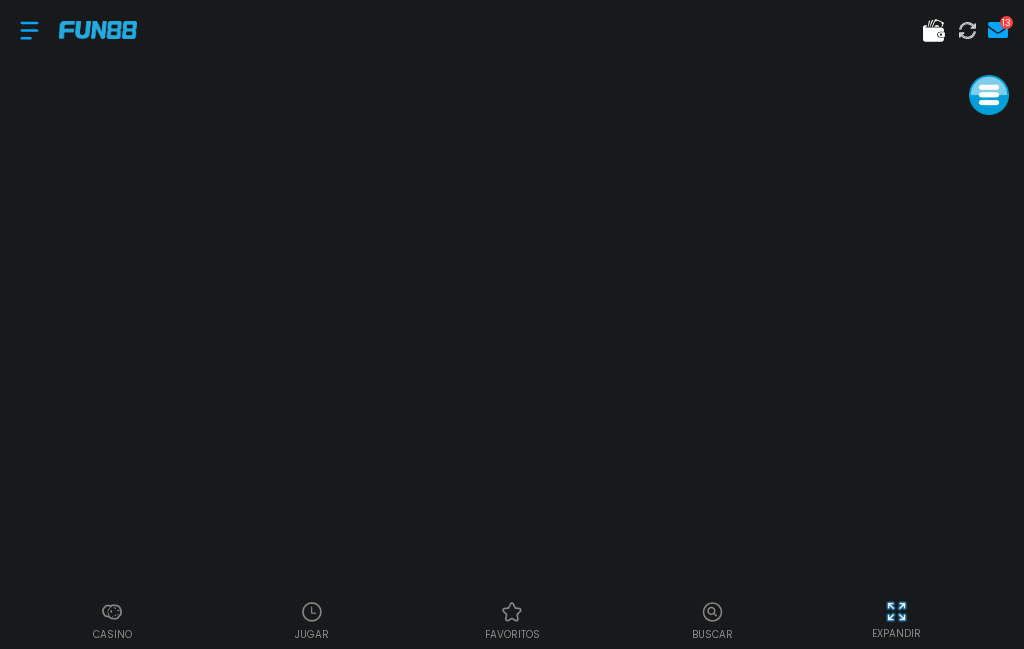 scroll, scrollTop: 0, scrollLeft: 0, axis: both 